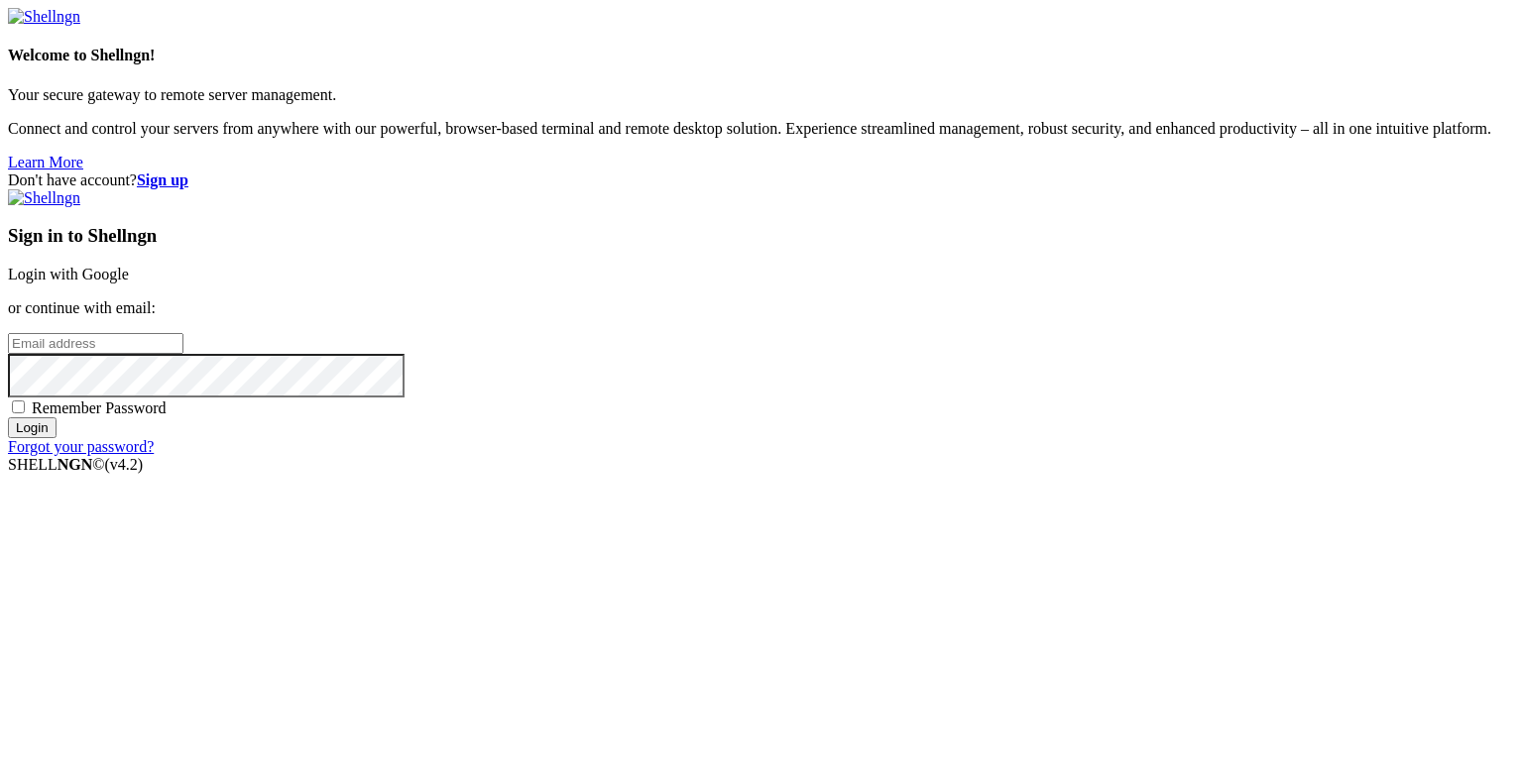 scroll, scrollTop: 0, scrollLeft: 0, axis: both 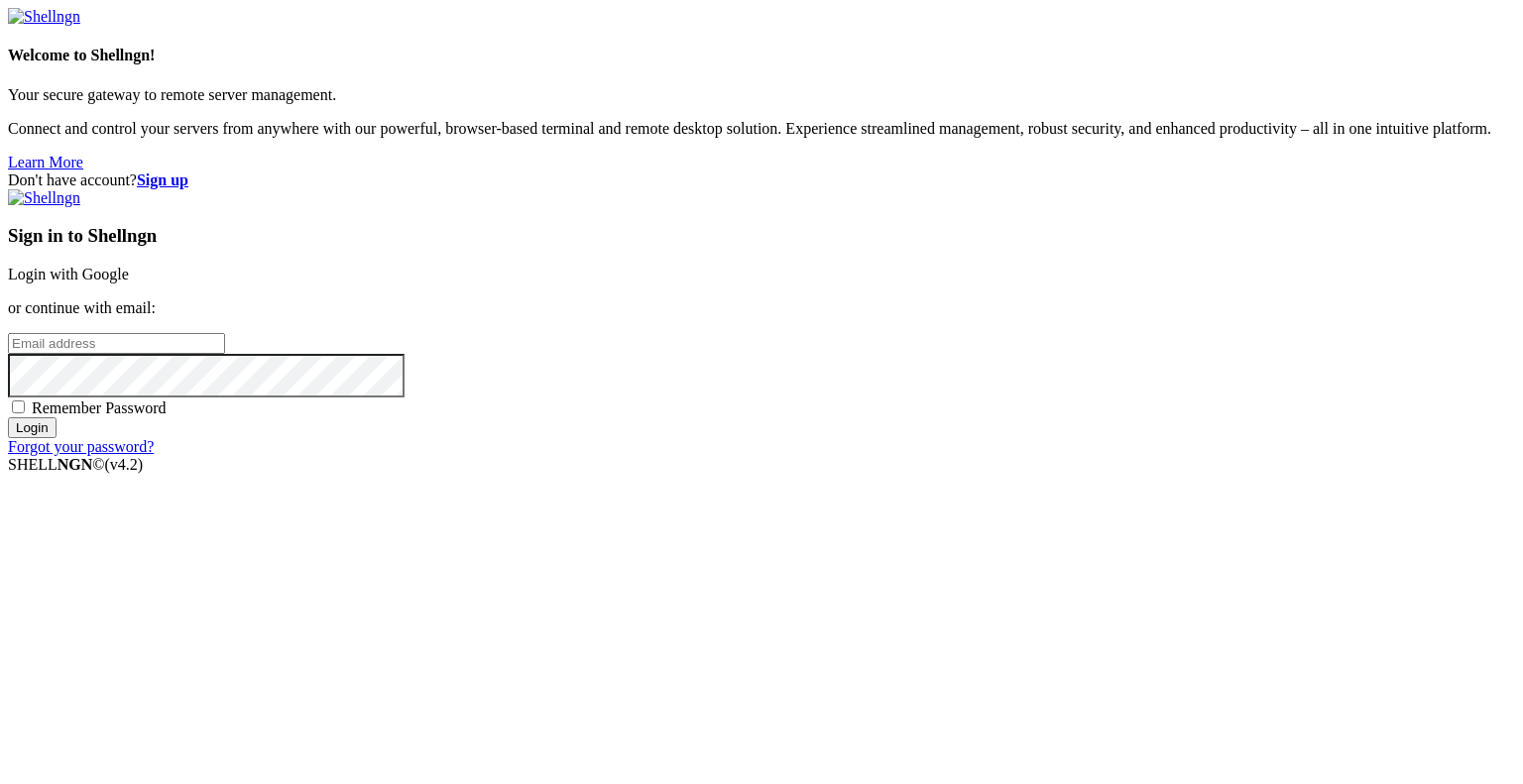 click at bounding box center [116, 343] 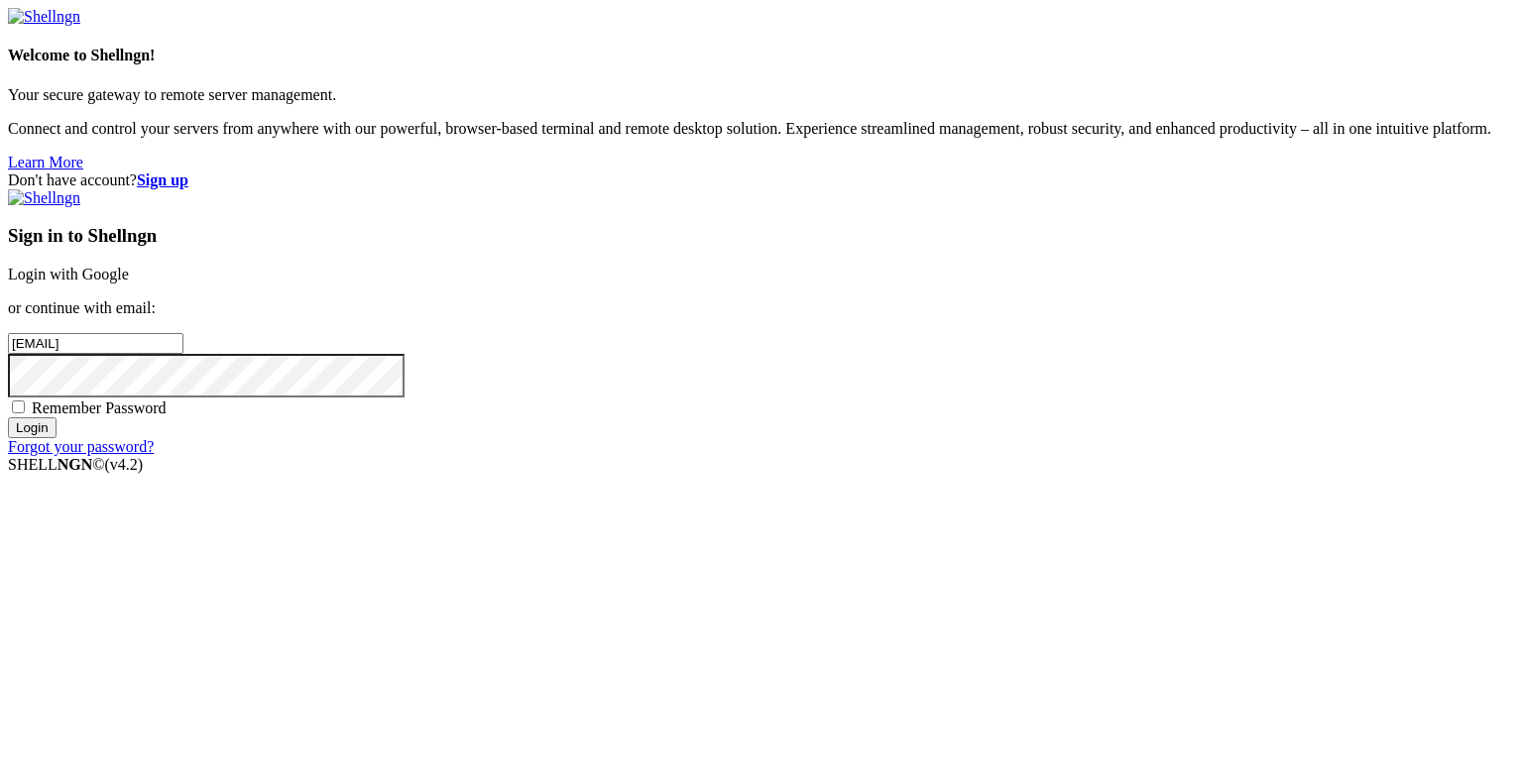 click on "Login" at bounding box center (32, 427) 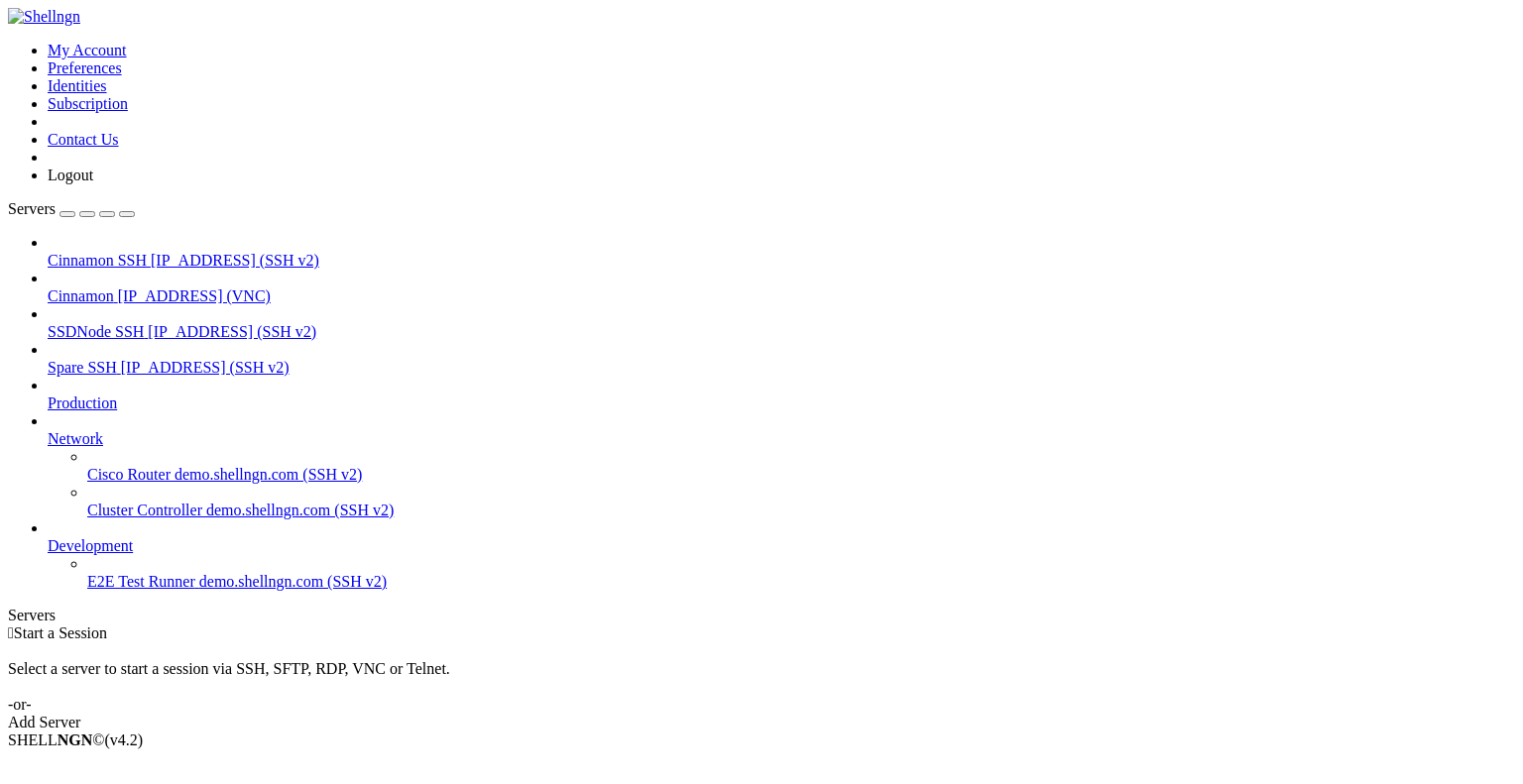 click on "[IP_ADDRESS] (VNC)" at bounding box center (194, 295) 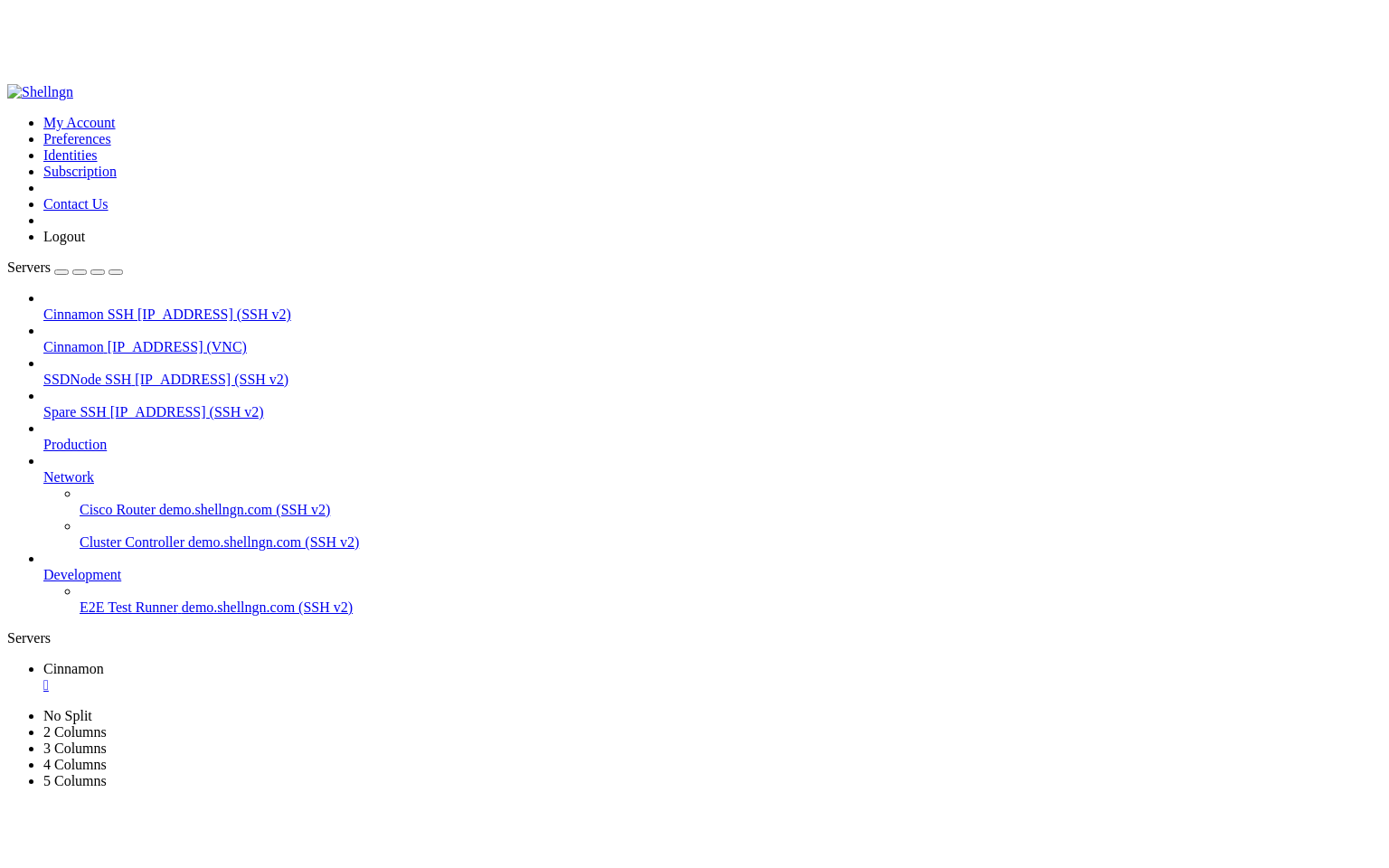 scroll, scrollTop: 0, scrollLeft: 0, axis: both 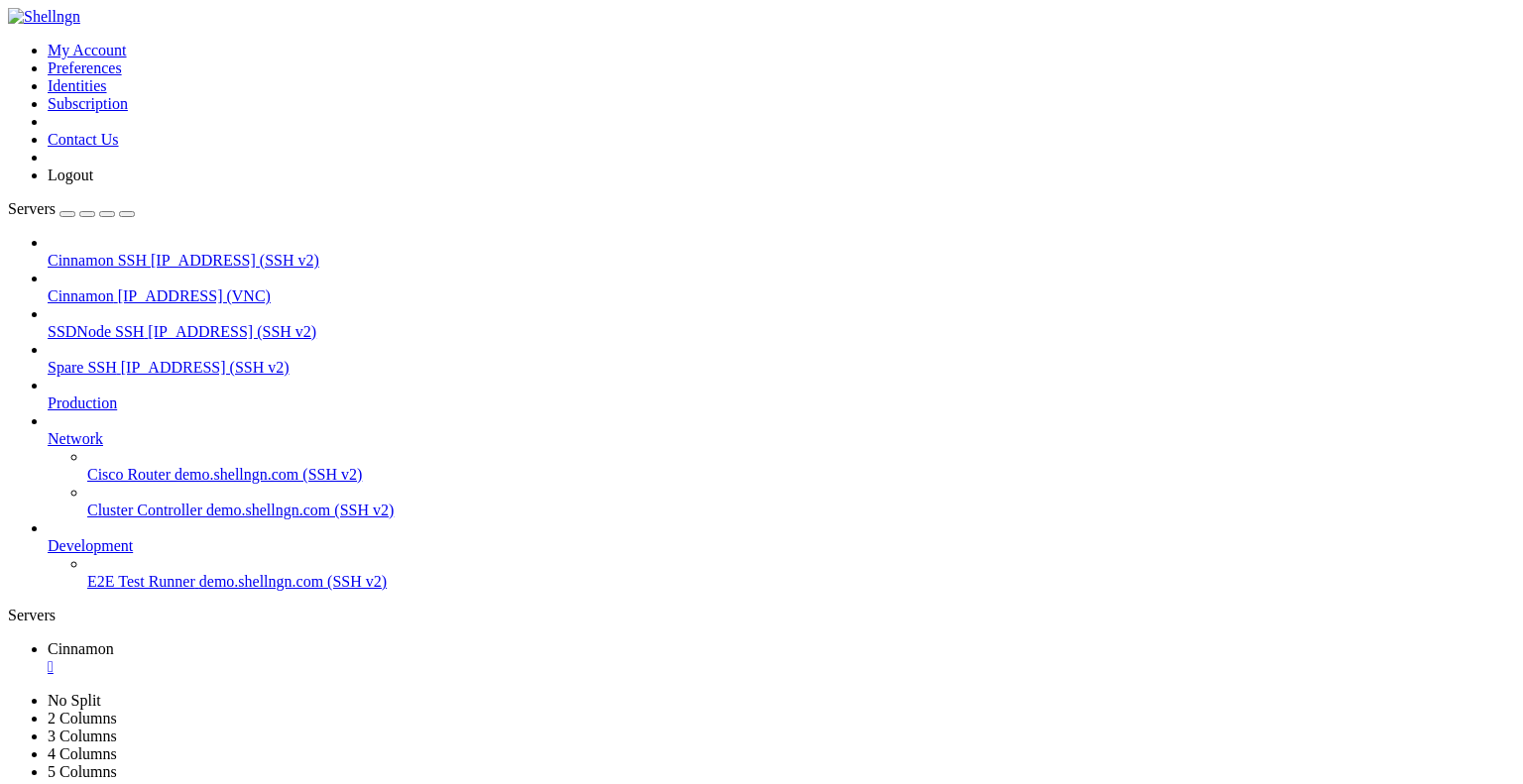 click on "" at bounding box center [259, 825] 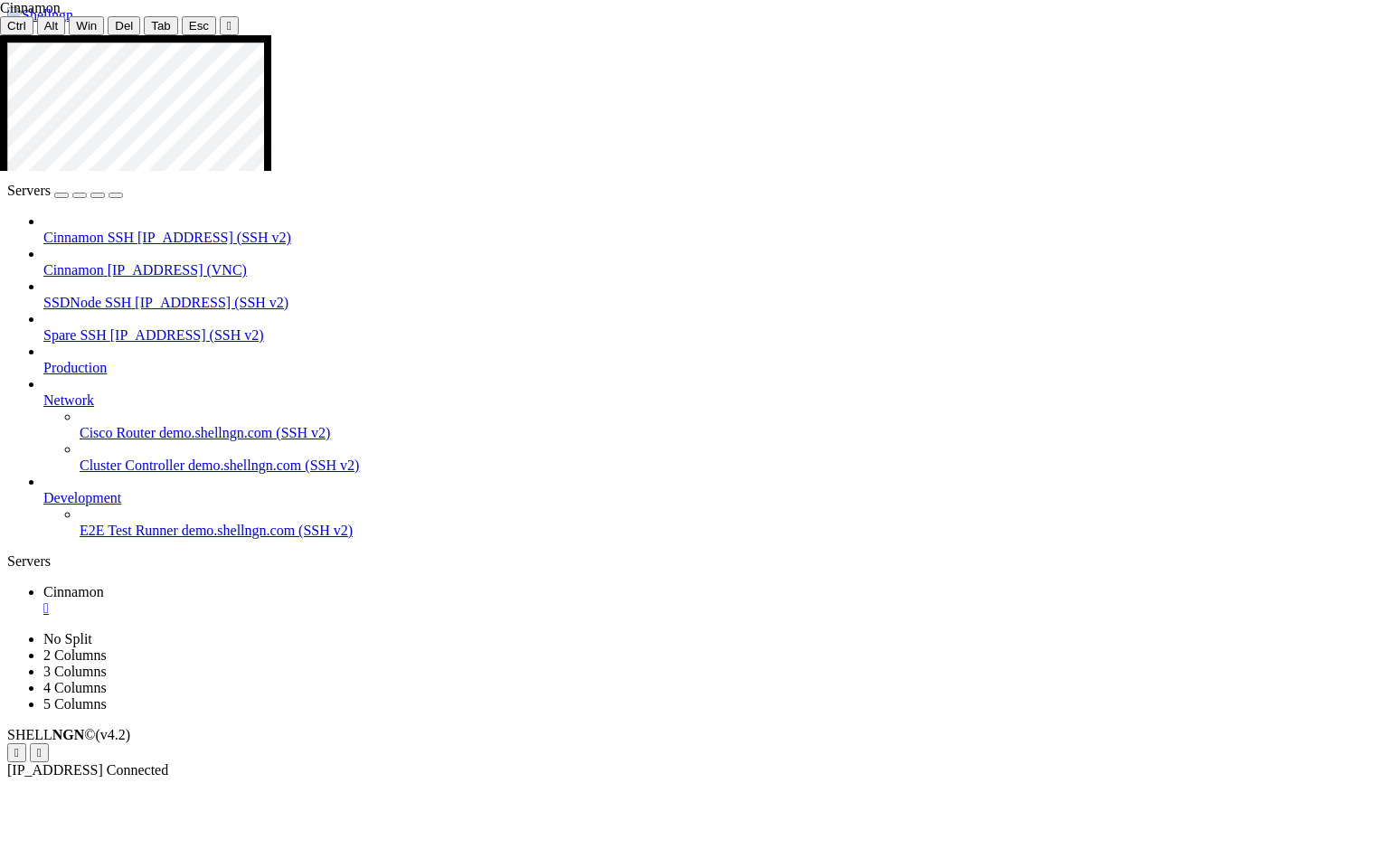 click at bounding box center [699, 1343] 